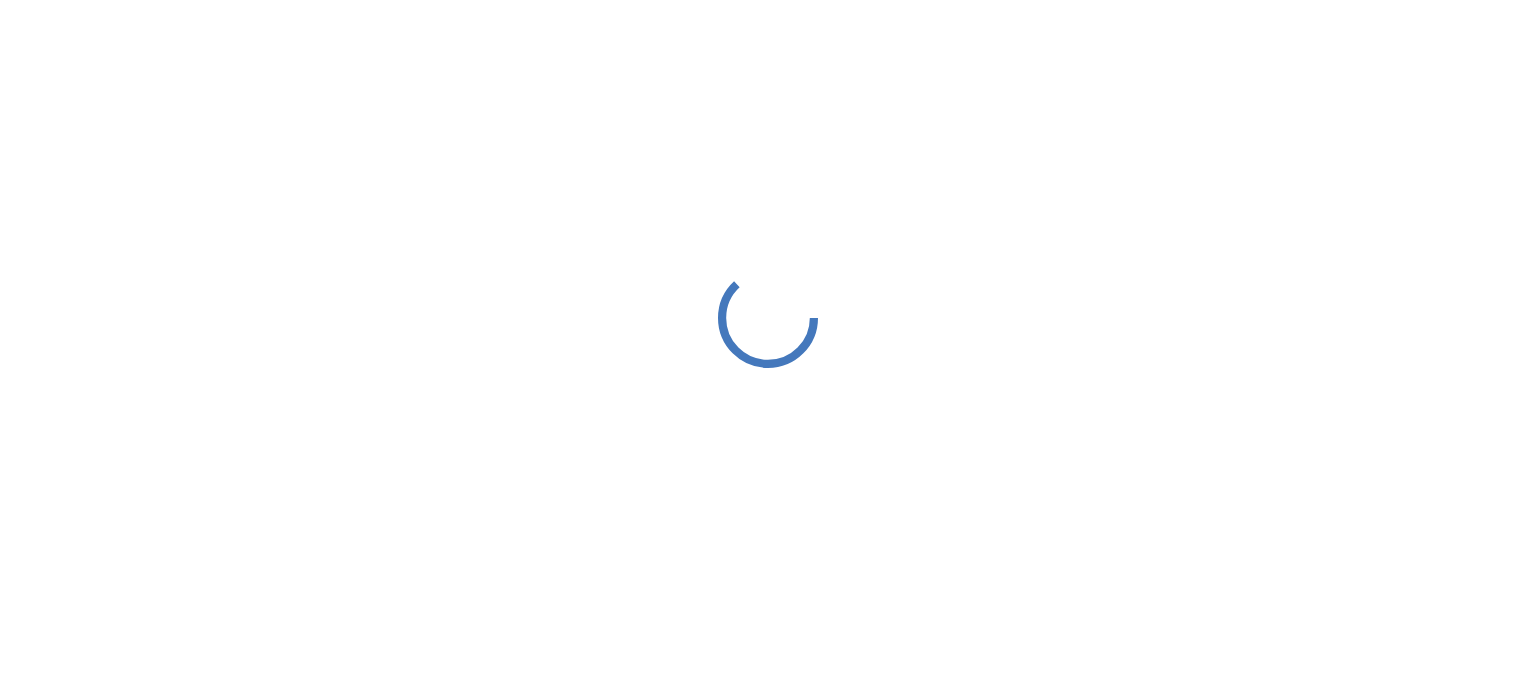 scroll, scrollTop: 0, scrollLeft: 0, axis: both 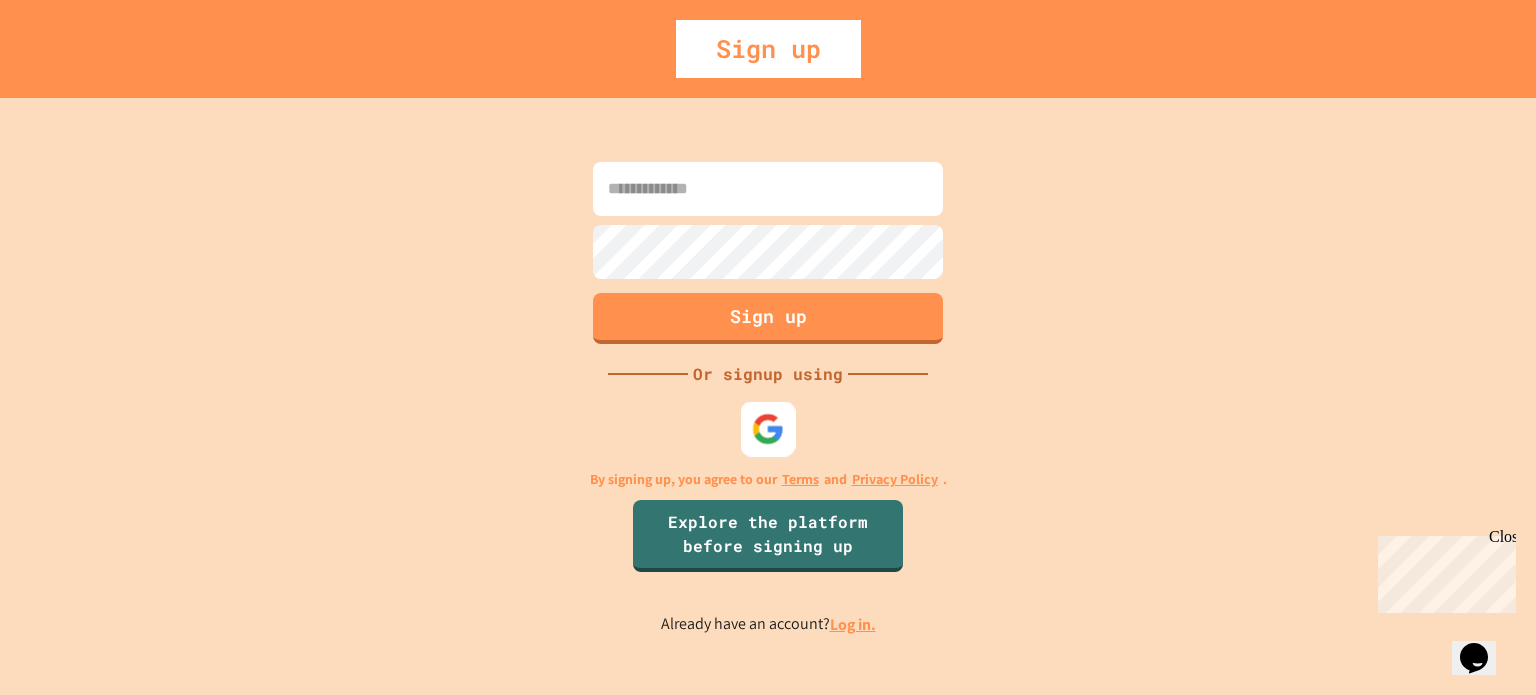 click at bounding box center (768, 428) 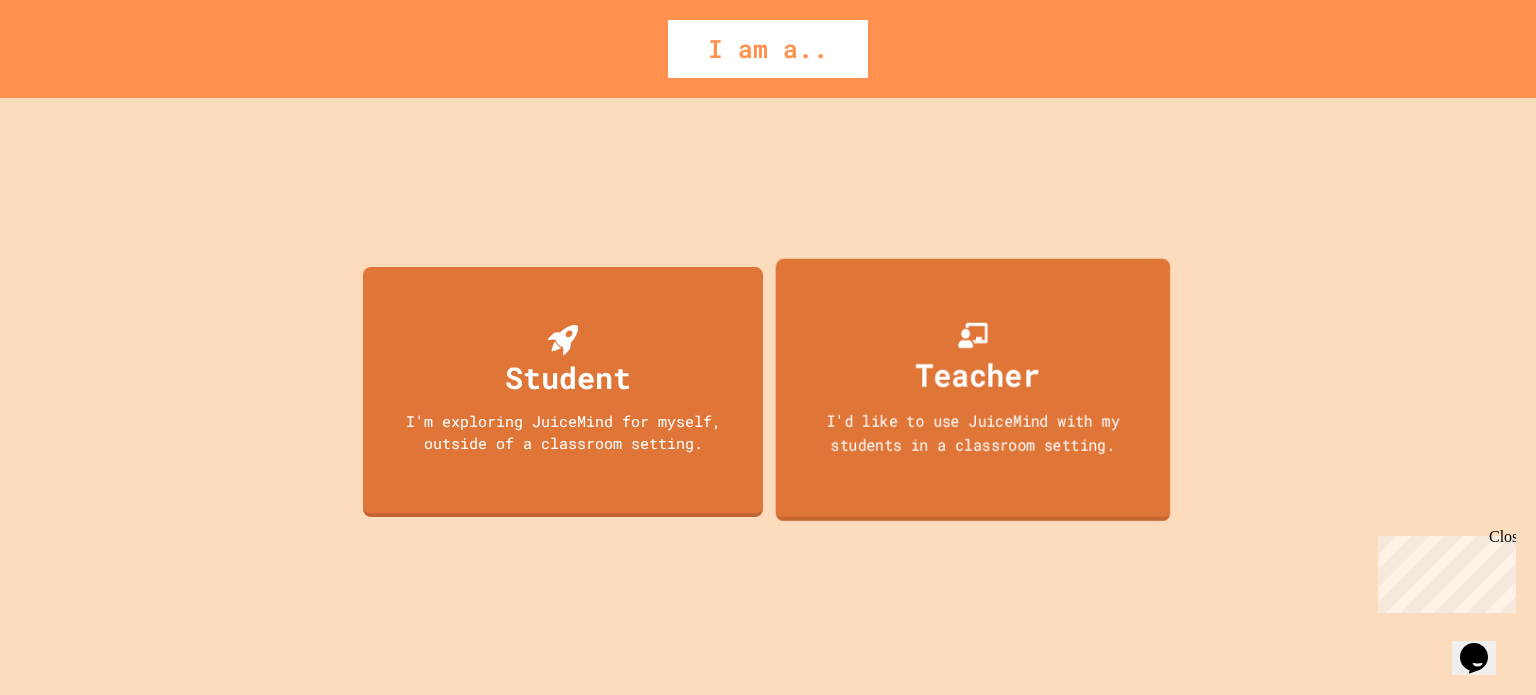 click on "Teacher I'd like to use JuiceMind with my students in a classroom setting." at bounding box center [973, 389] 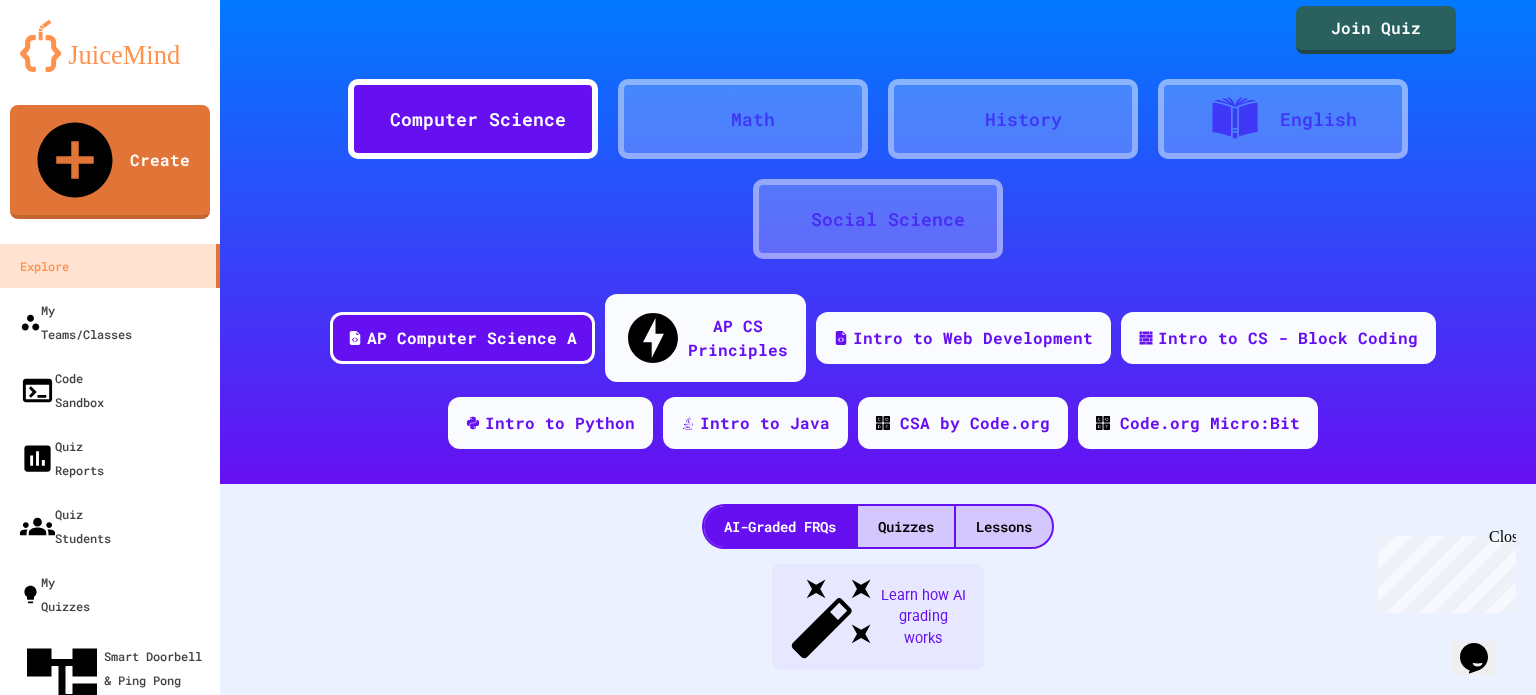 scroll, scrollTop: 0, scrollLeft: 0, axis: both 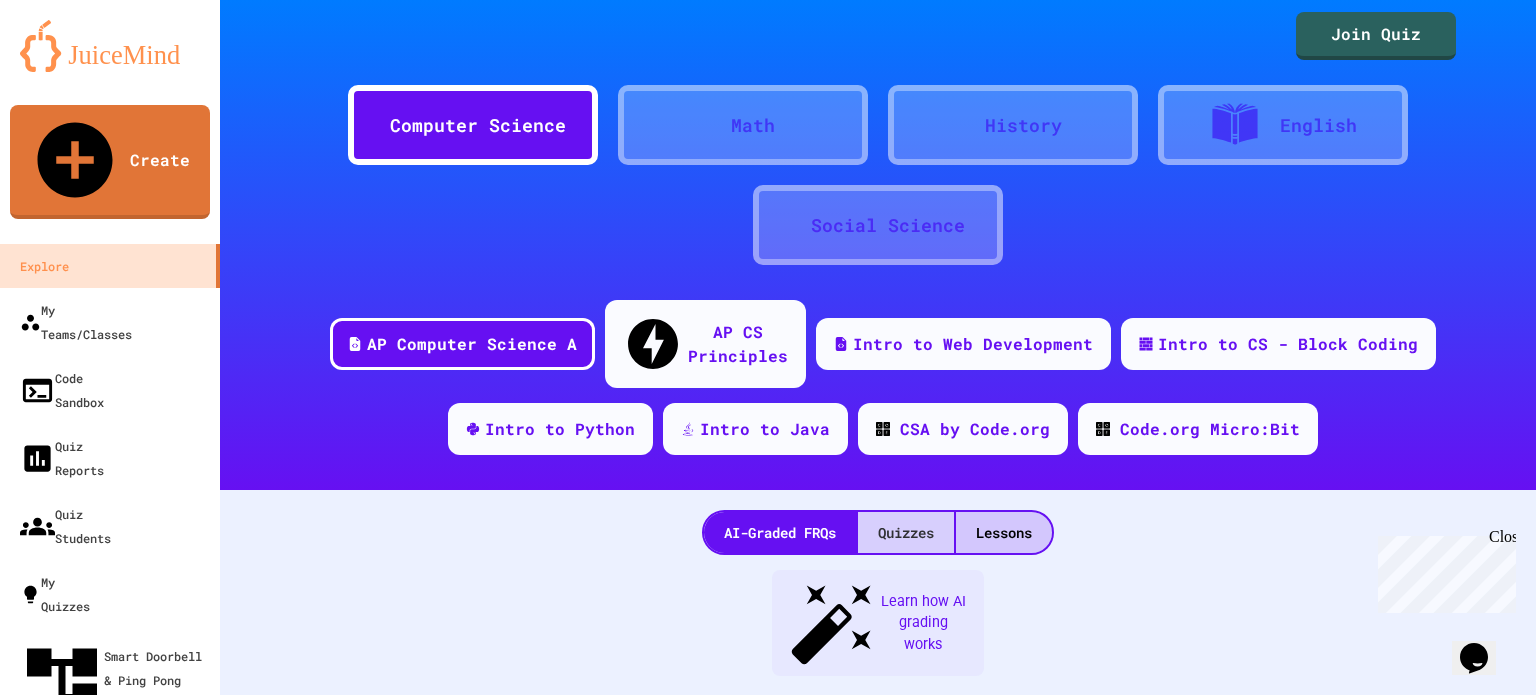 click on "Quizzes" at bounding box center (906, 532) 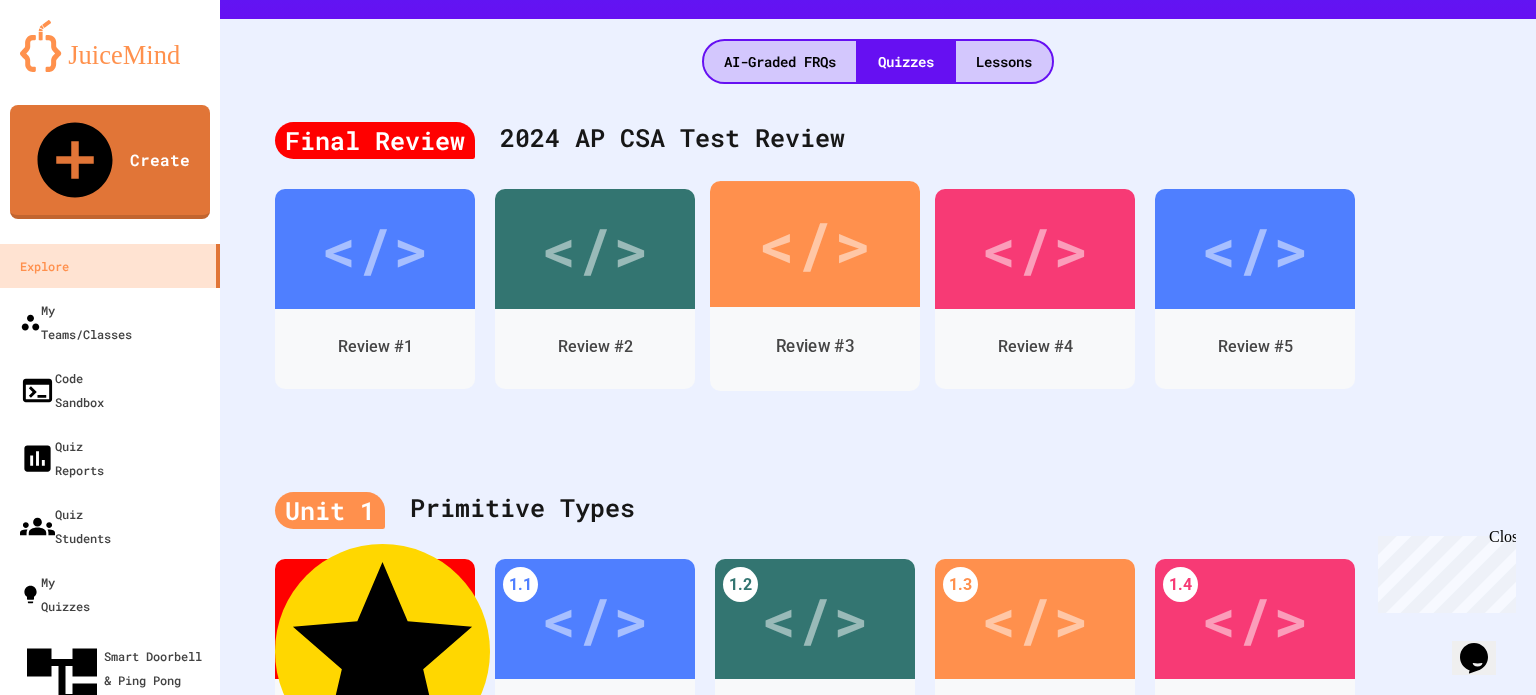 scroll, scrollTop: 458, scrollLeft: 0, axis: vertical 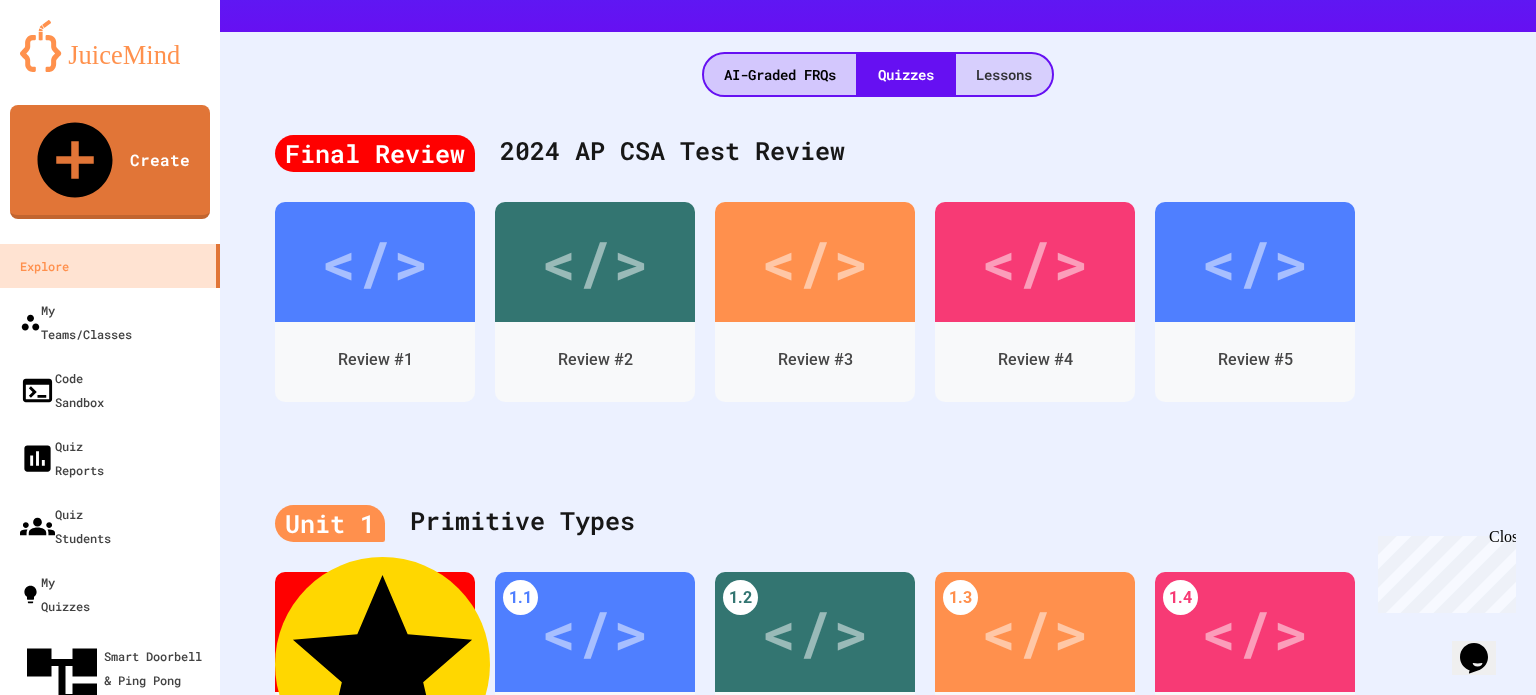 click on "Lessons" at bounding box center (1004, 74) 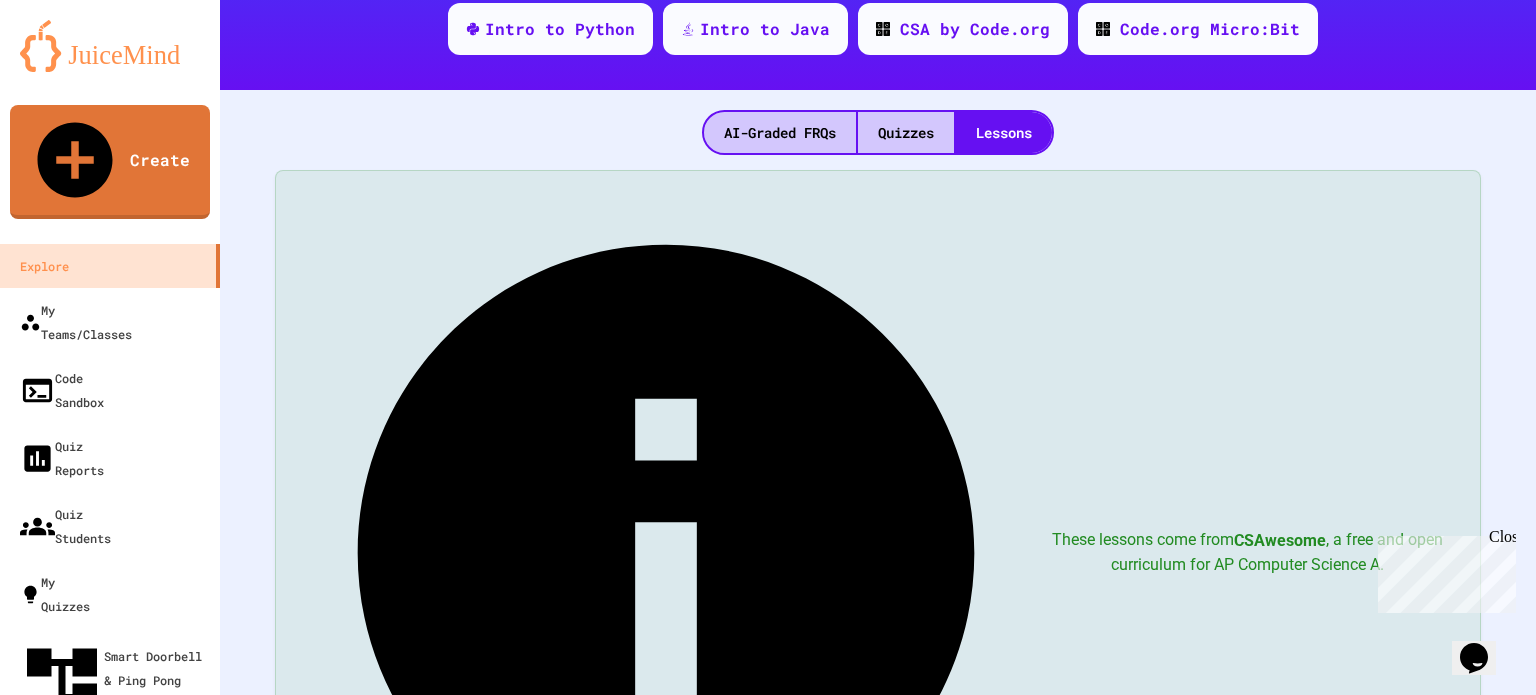 scroll, scrollTop: 396, scrollLeft: 0, axis: vertical 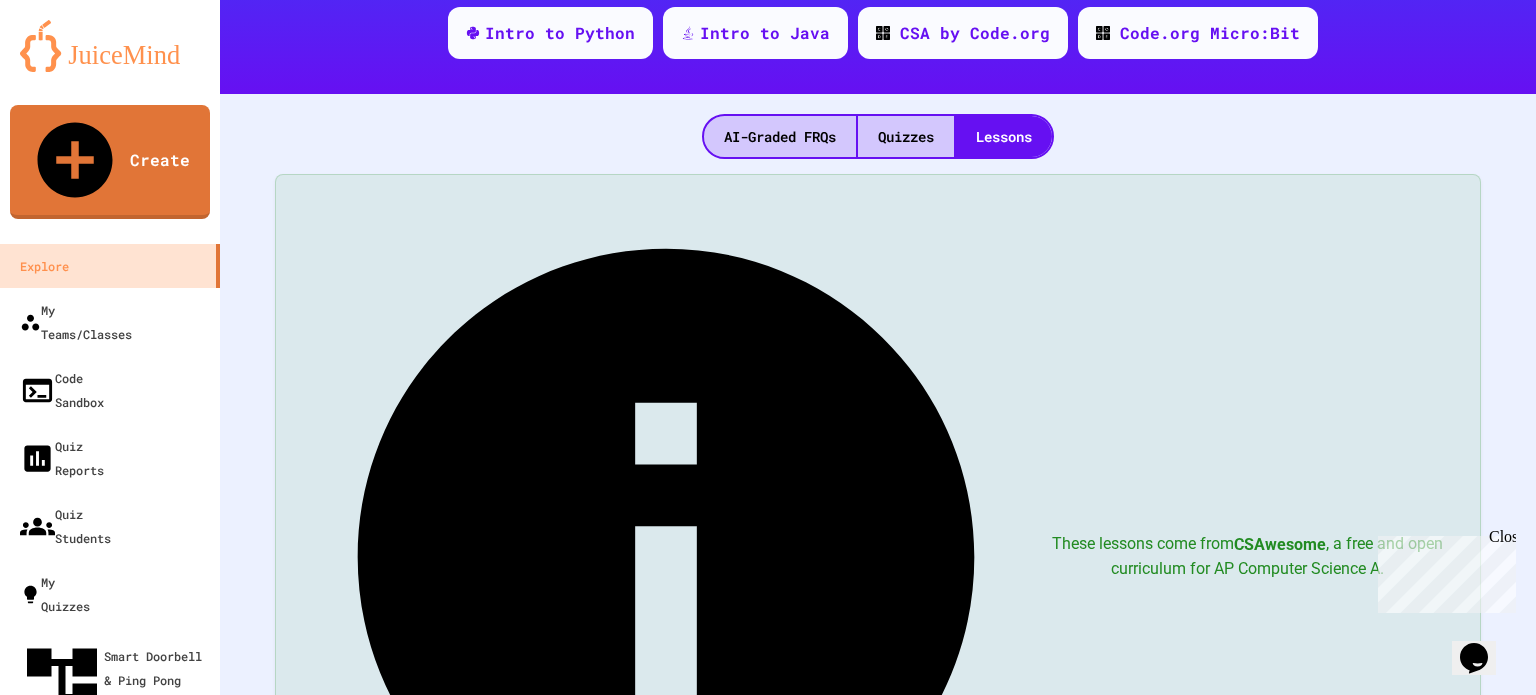 click on "Easy • 60 m" at bounding box center [488, 1161] 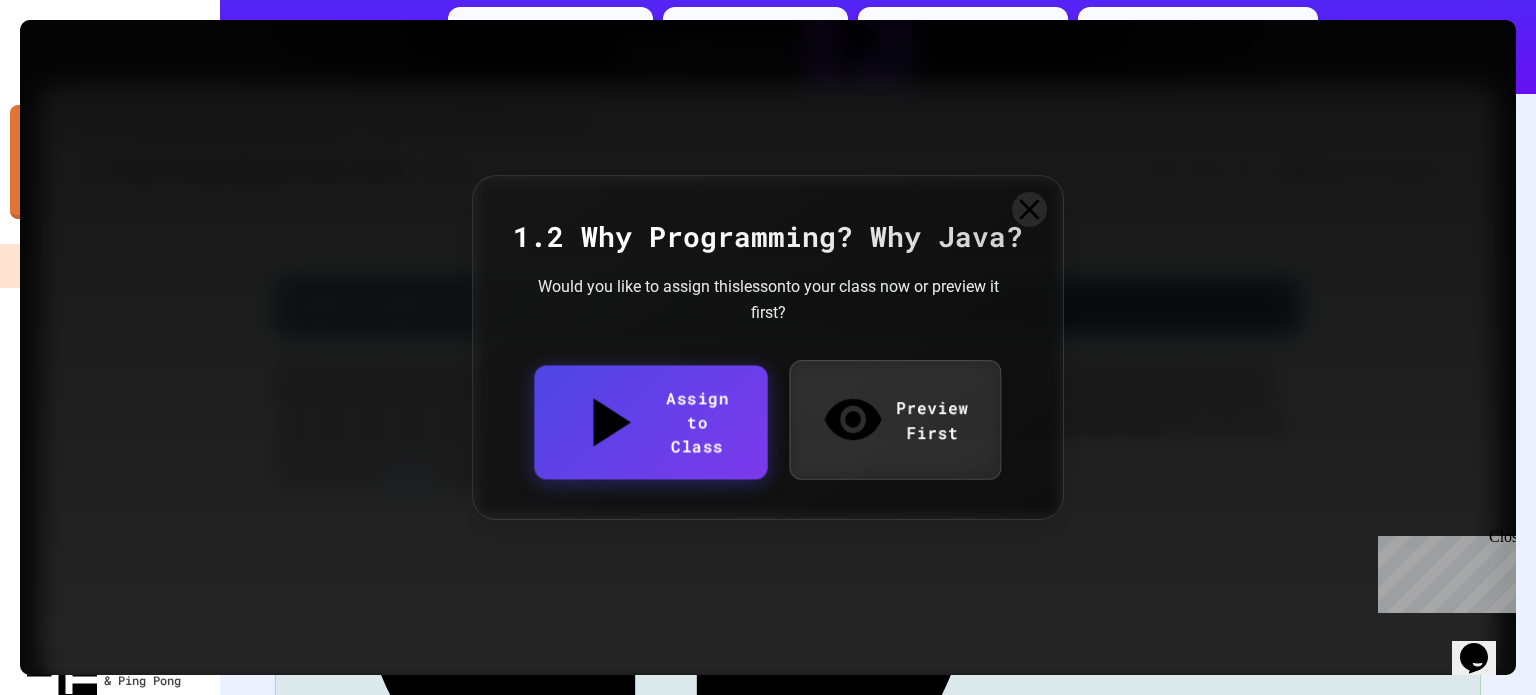 click on "Preview First" at bounding box center (894, 419) 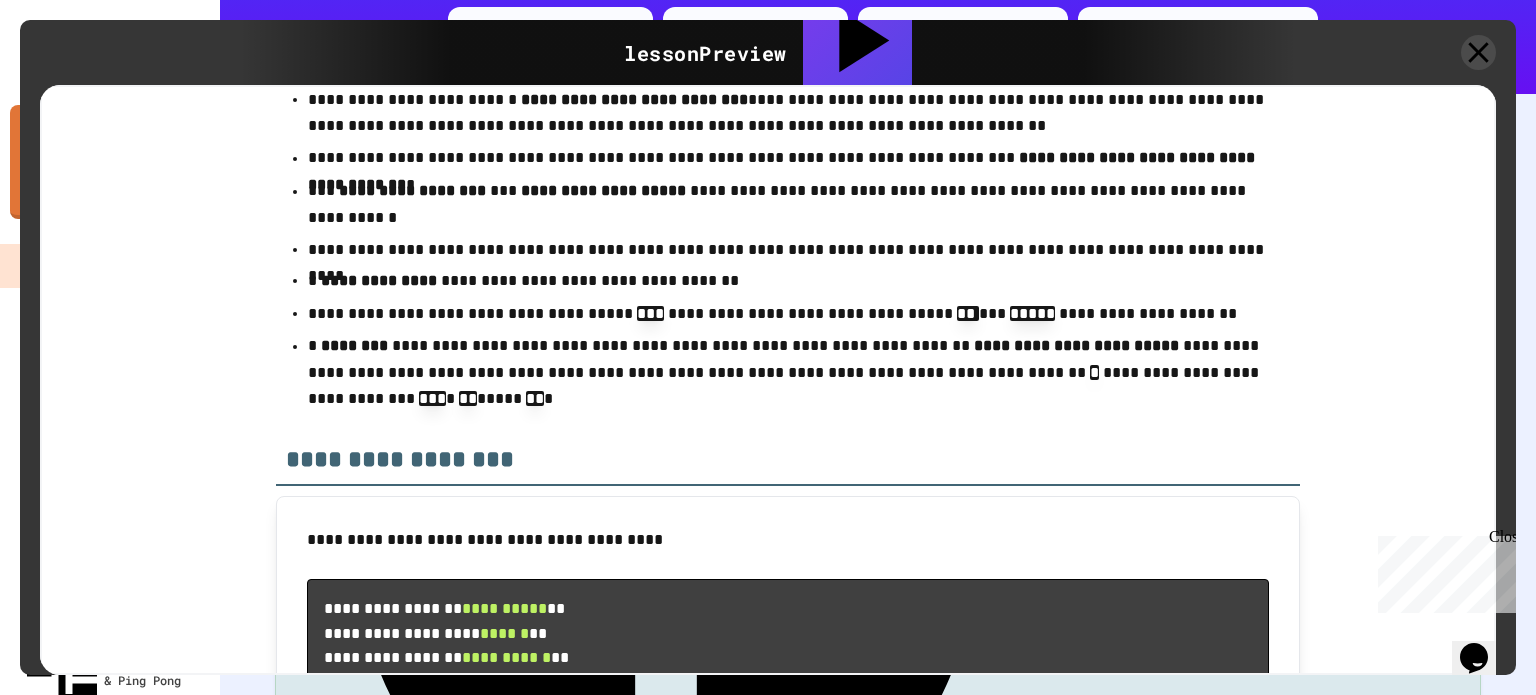 scroll, scrollTop: 14572, scrollLeft: 0, axis: vertical 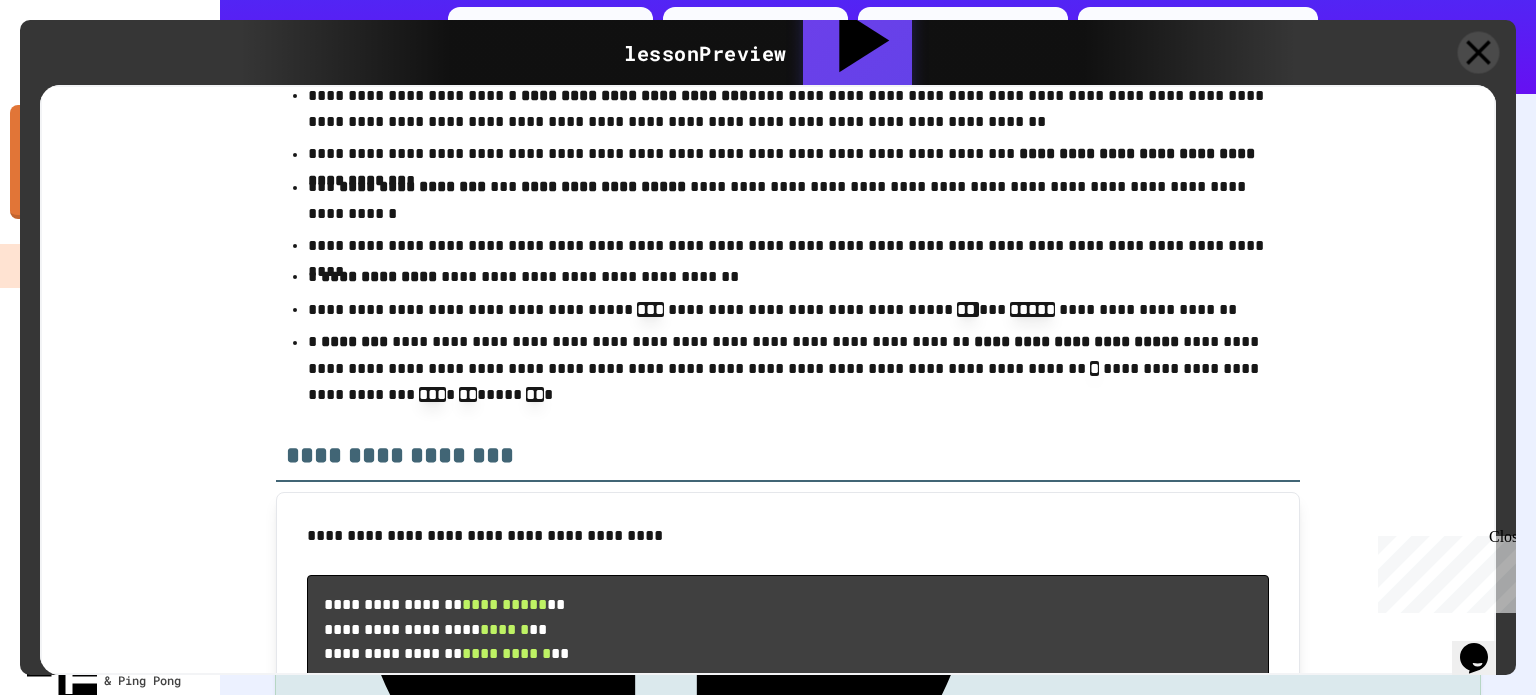click 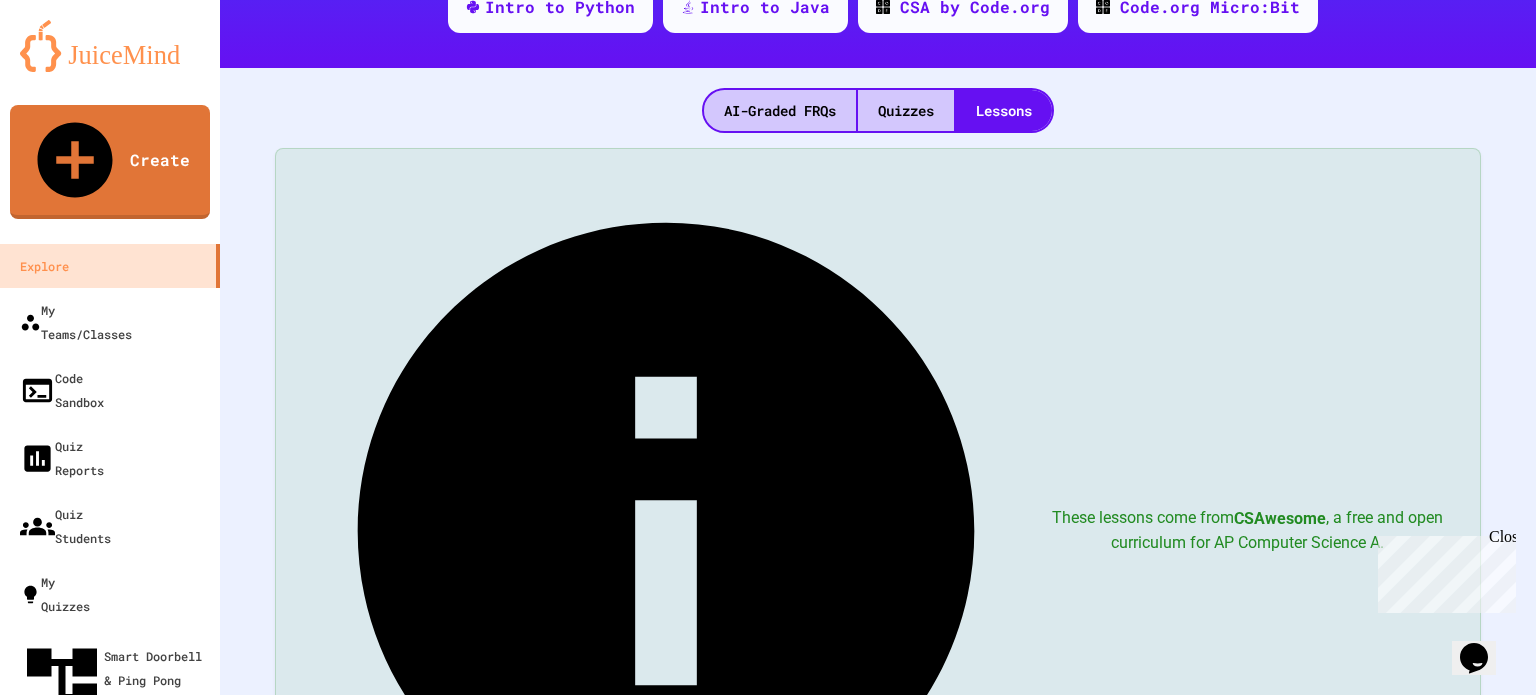 scroll, scrollTop: 427, scrollLeft: 0, axis: vertical 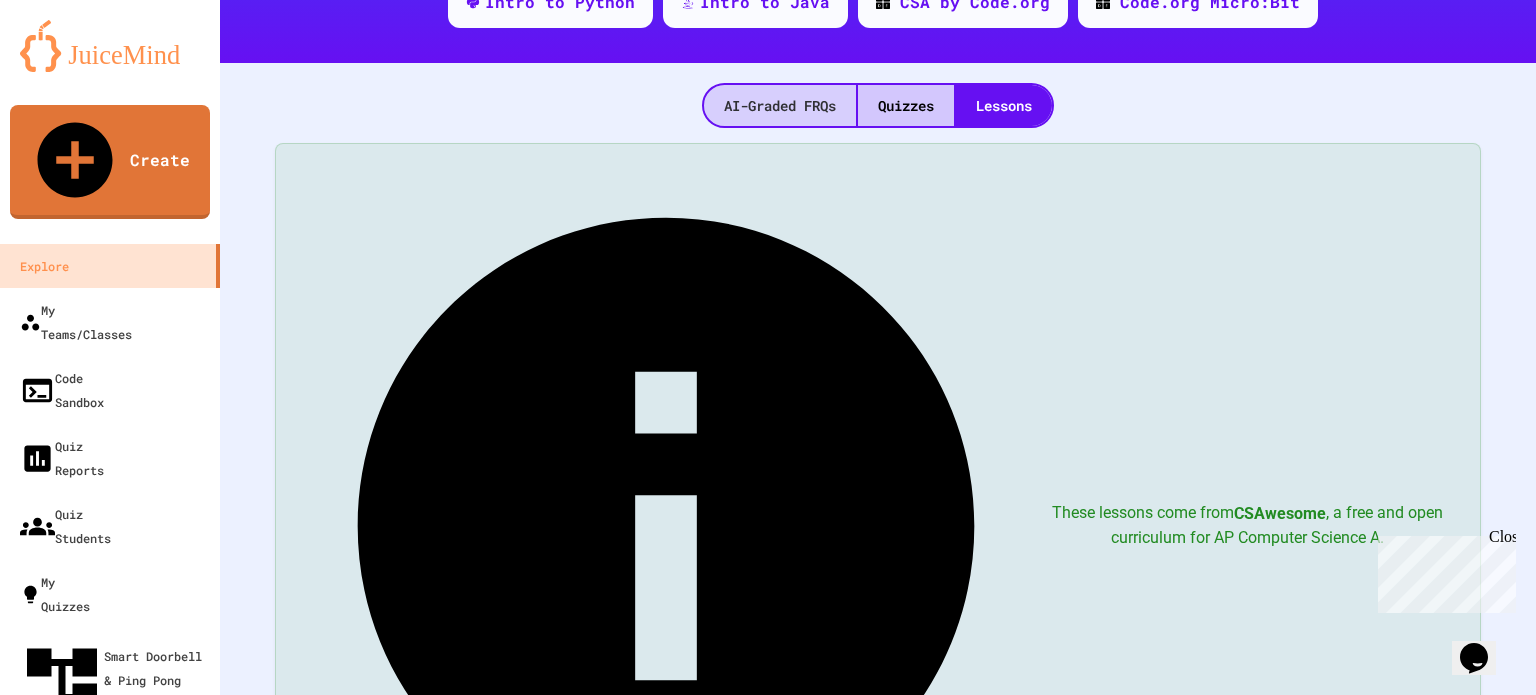 click on "AI-Graded FRQs" at bounding box center (780, 105) 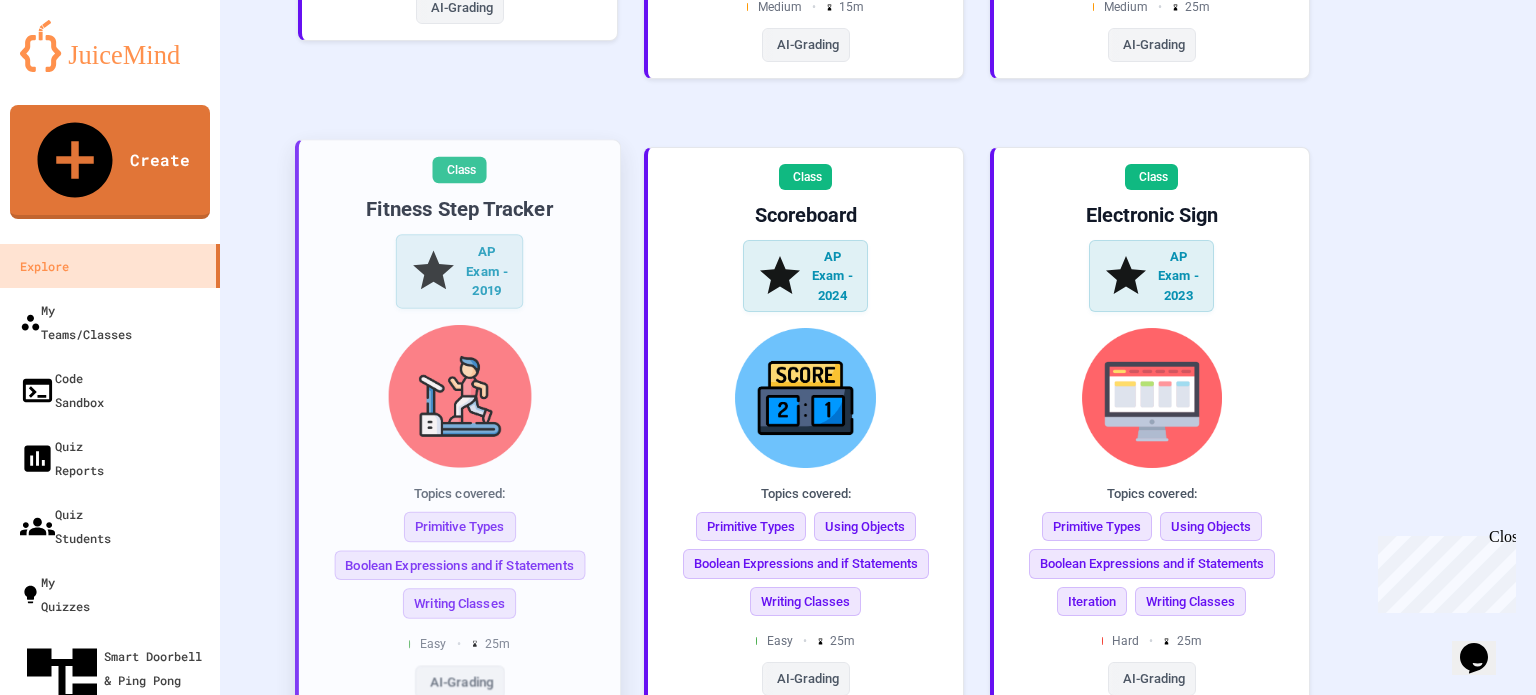 scroll, scrollTop: 2759, scrollLeft: 0, axis: vertical 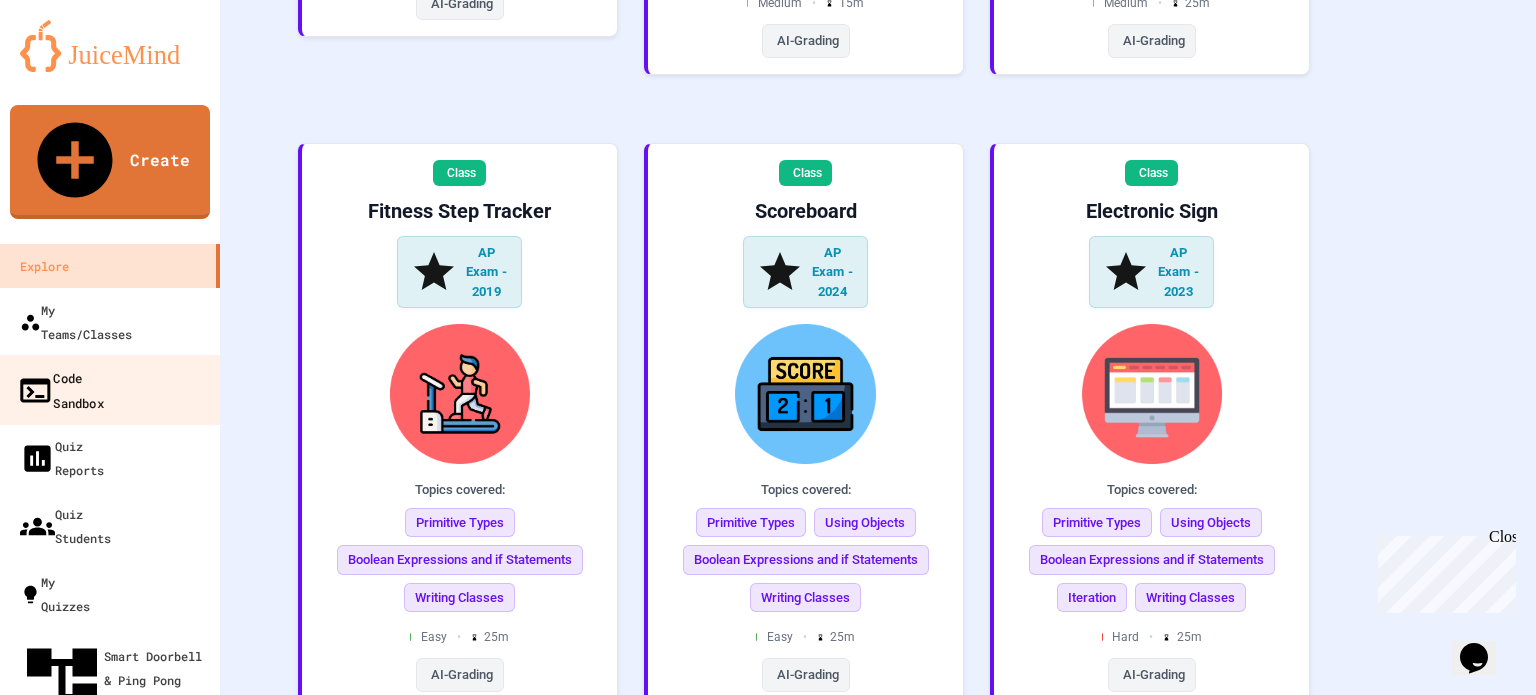 click on "Code Sandbox" at bounding box center [110, 390] 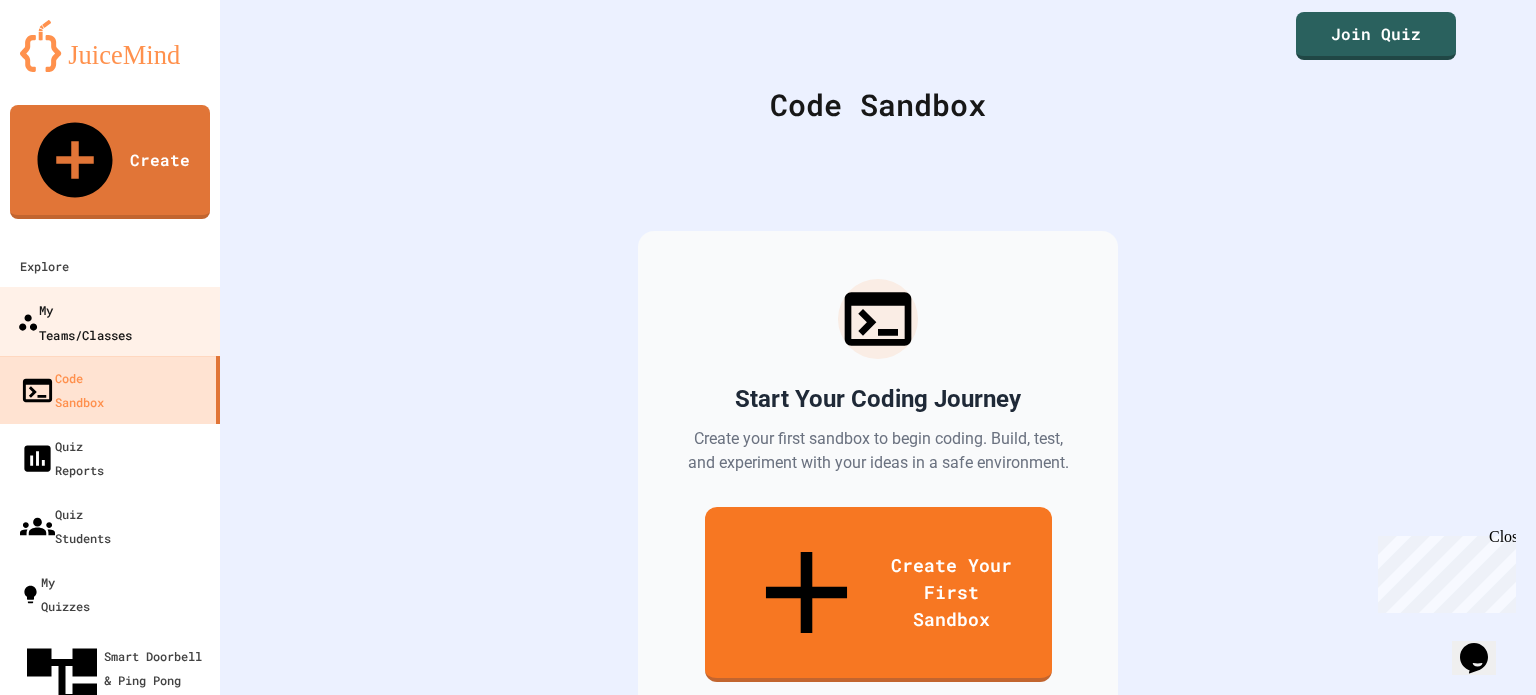 click on "My Teams/Classes" at bounding box center (74, 321) 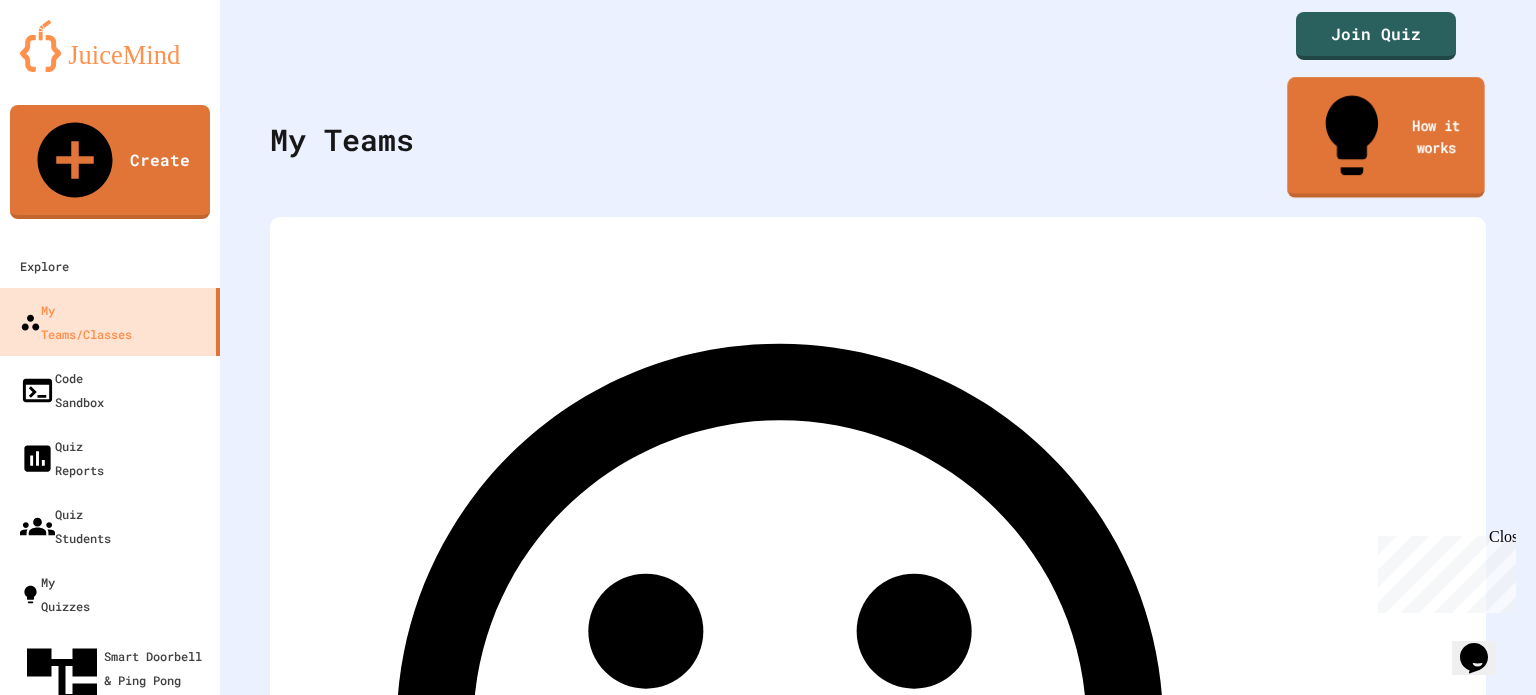 click on "How it works" at bounding box center (1385, 137) 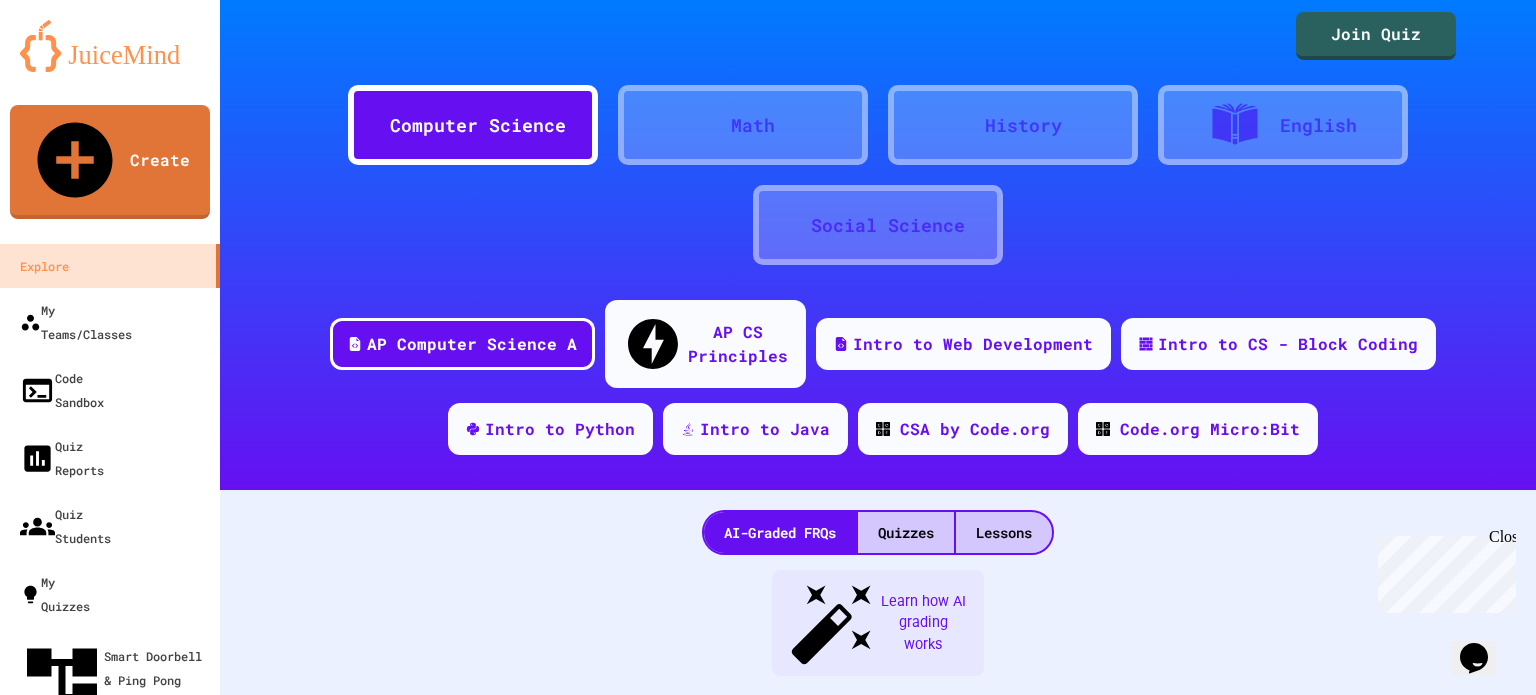 scroll, scrollTop: 5435, scrollLeft: 0, axis: vertical 